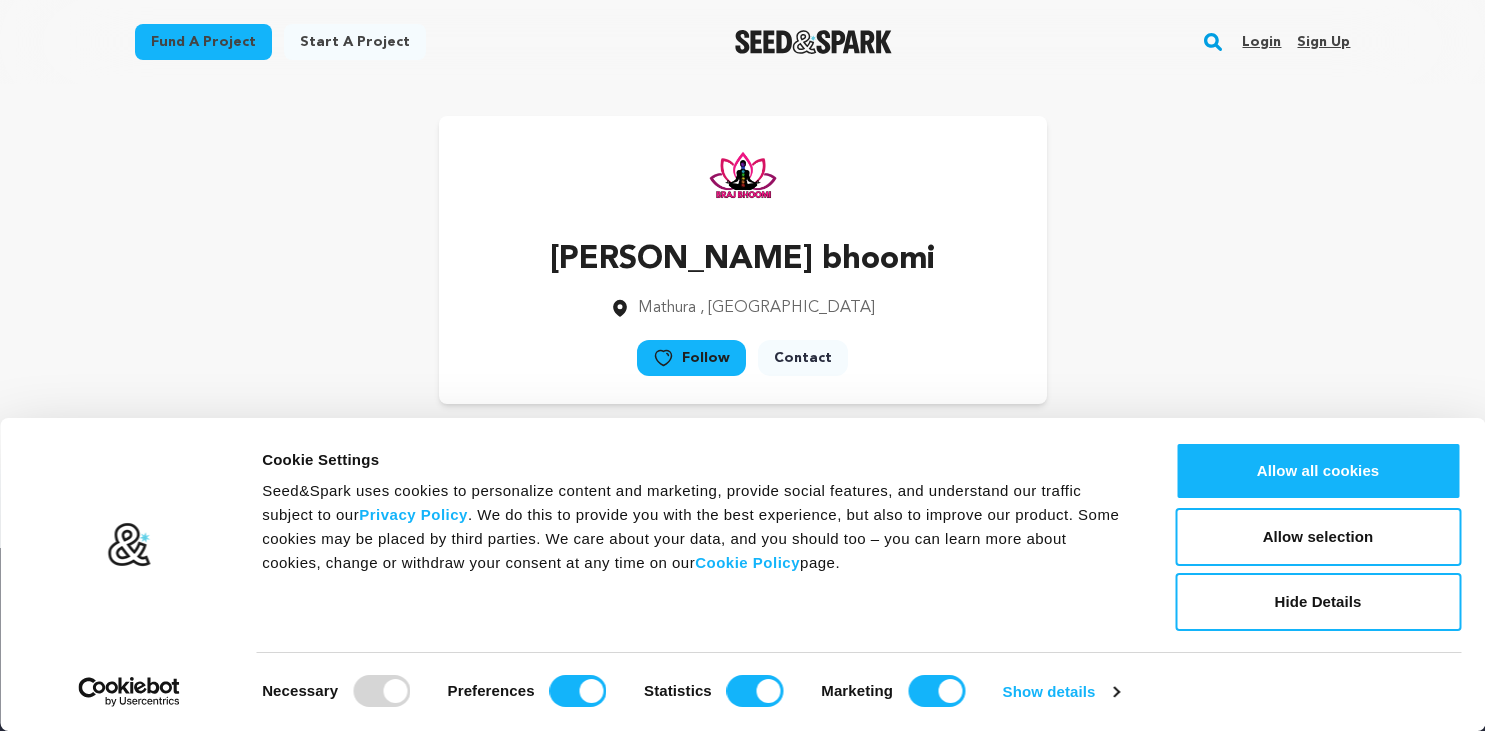 scroll, scrollTop: 0, scrollLeft: 0, axis: both 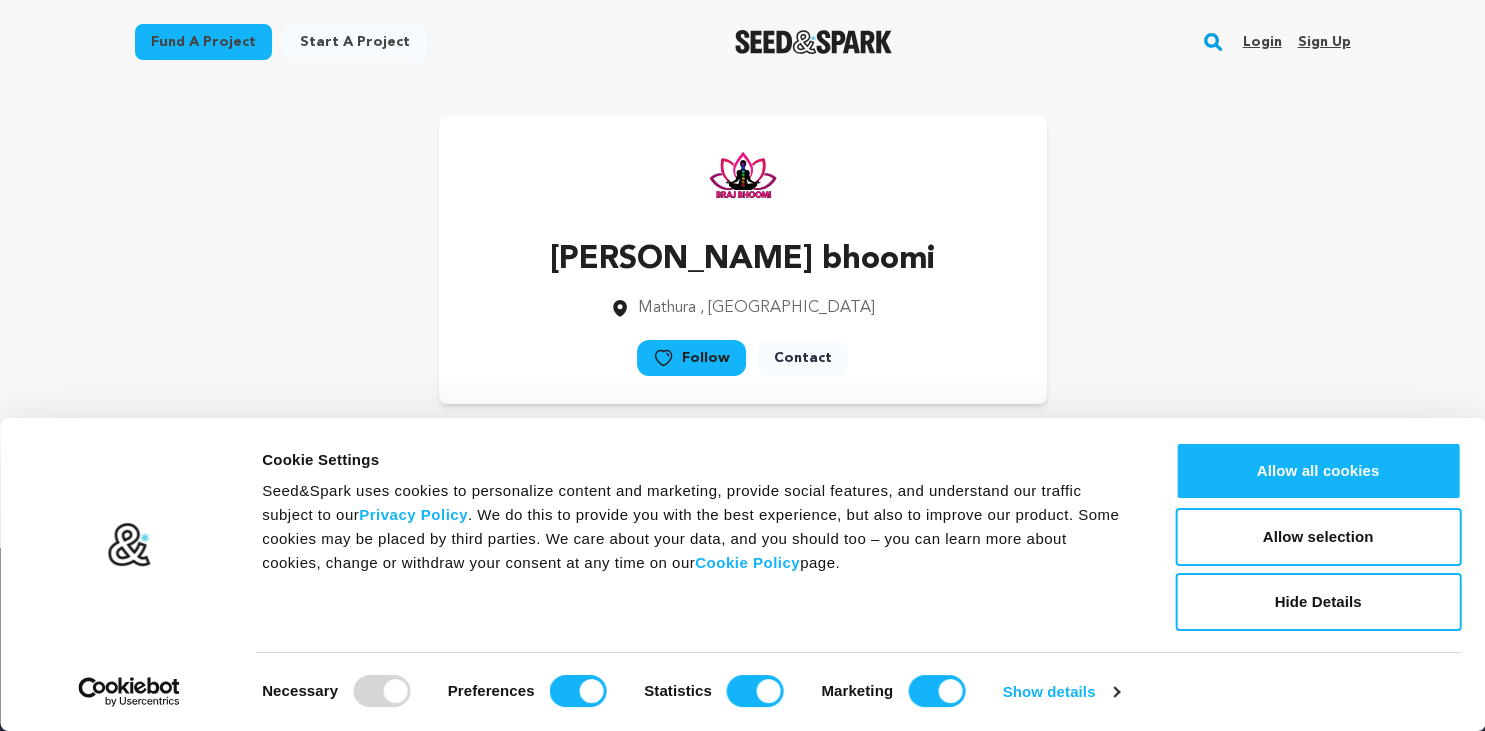 click on "Sign up" at bounding box center [1323, 42] 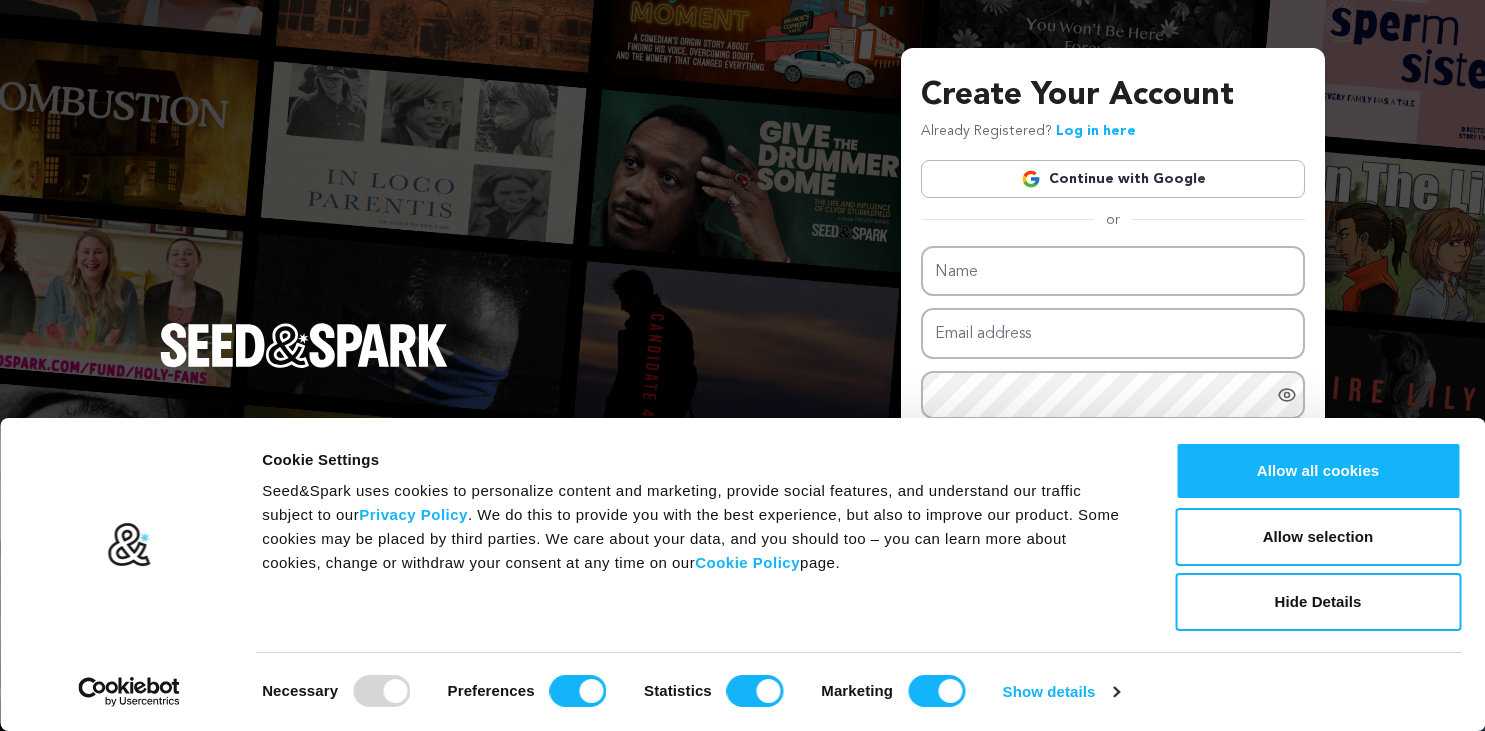scroll, scrollTop: 0, scrollLeft: 0, axis: both 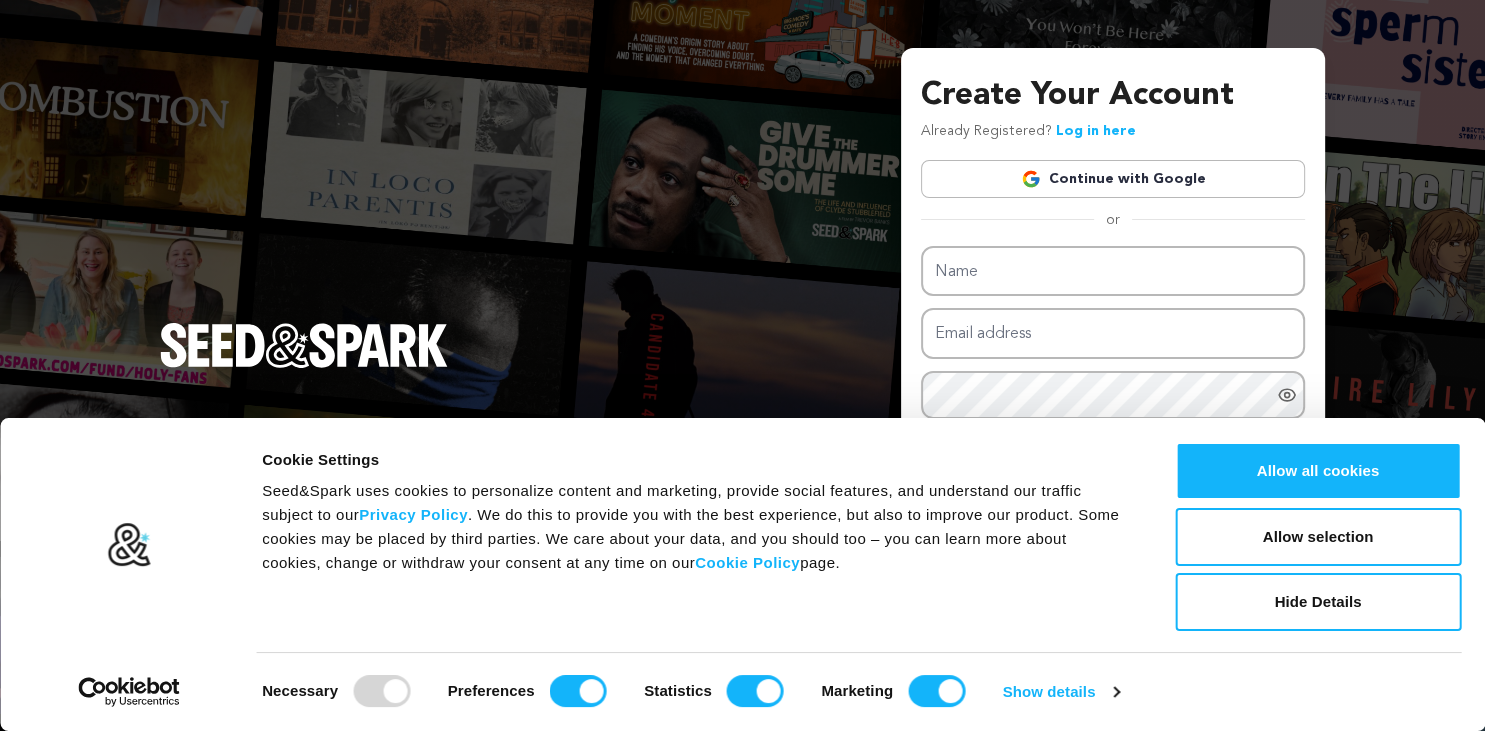 click on "Continue with Google" at bounding box center [1113, 179] 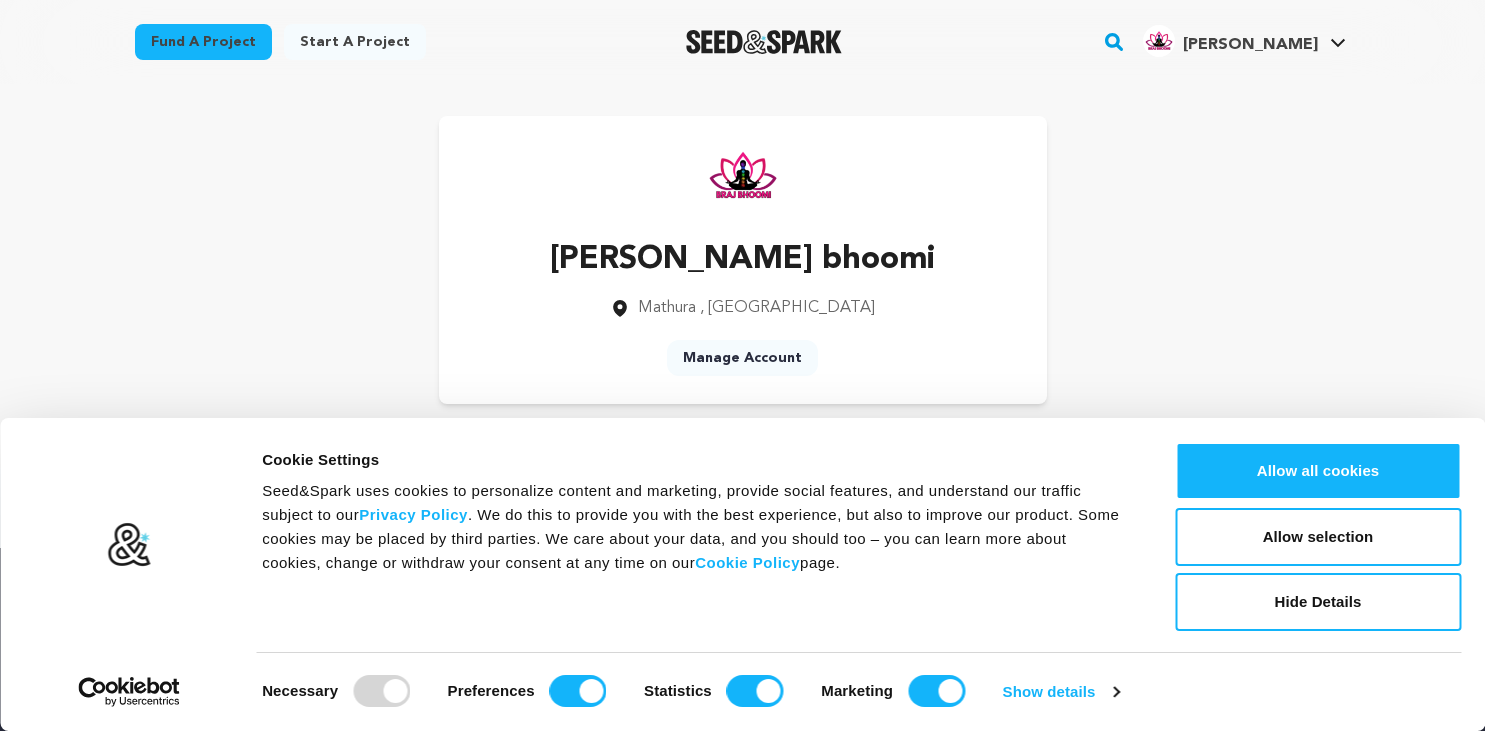 scroll, scrollTop: 0, scrollLeft: 0, axis: both 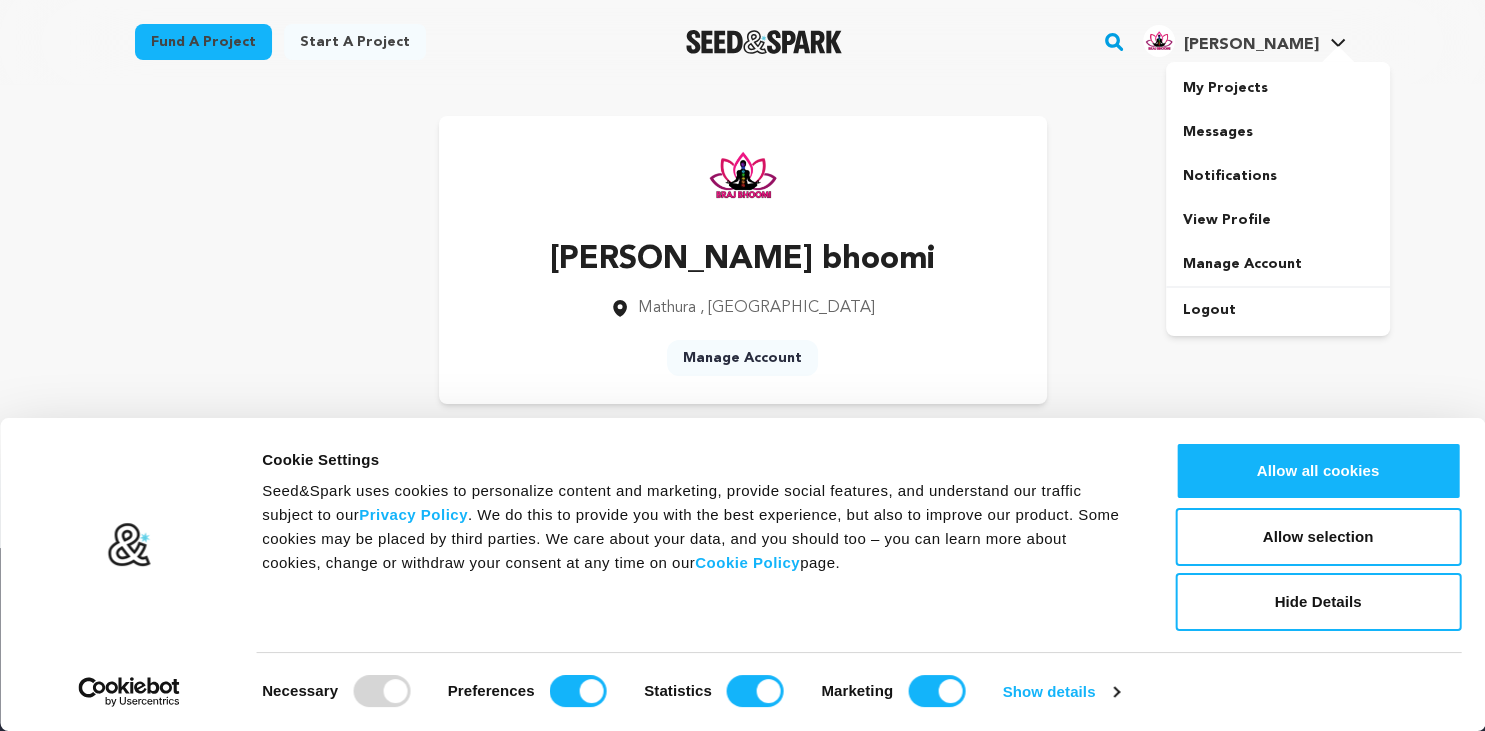 click 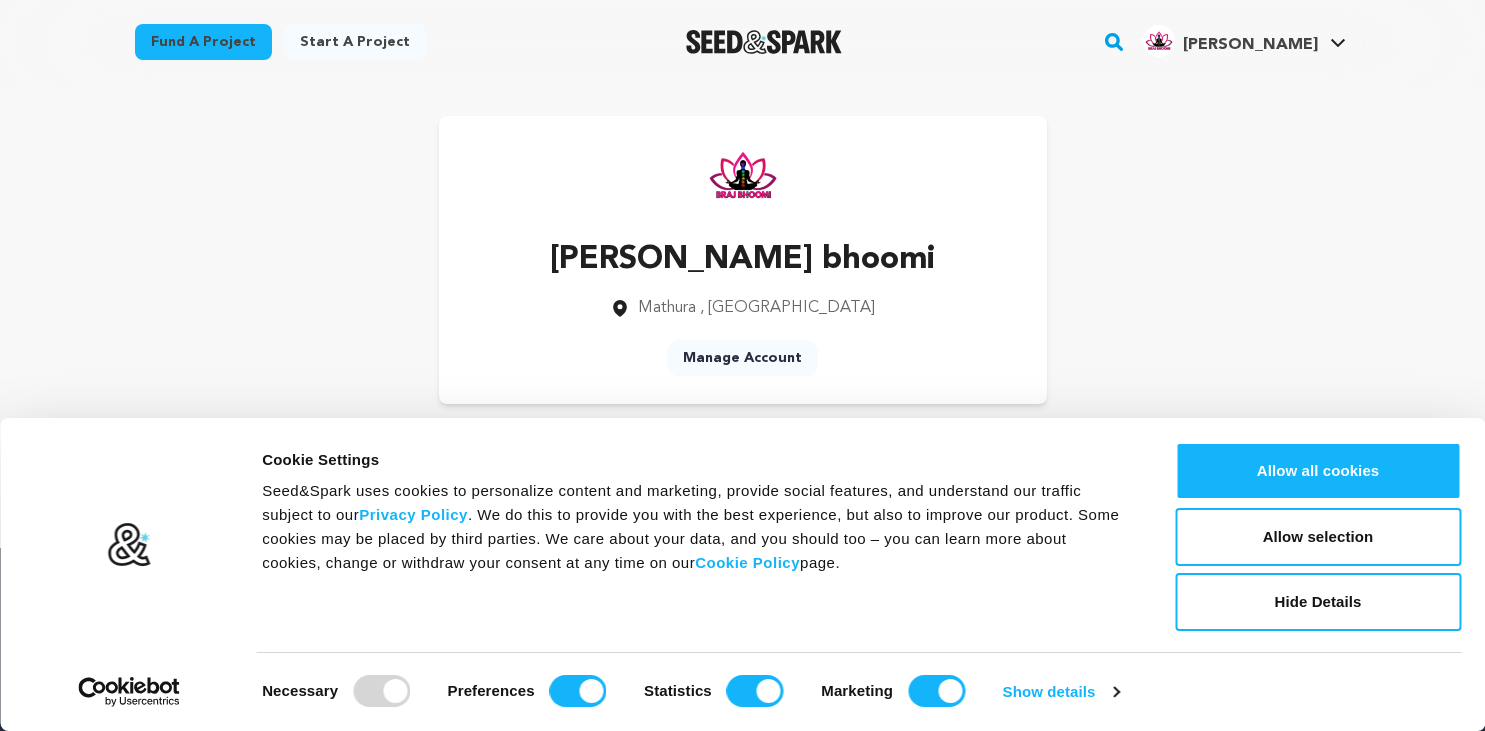 scroll, scrollTop: 0, scrollLeft: 0, axis: both 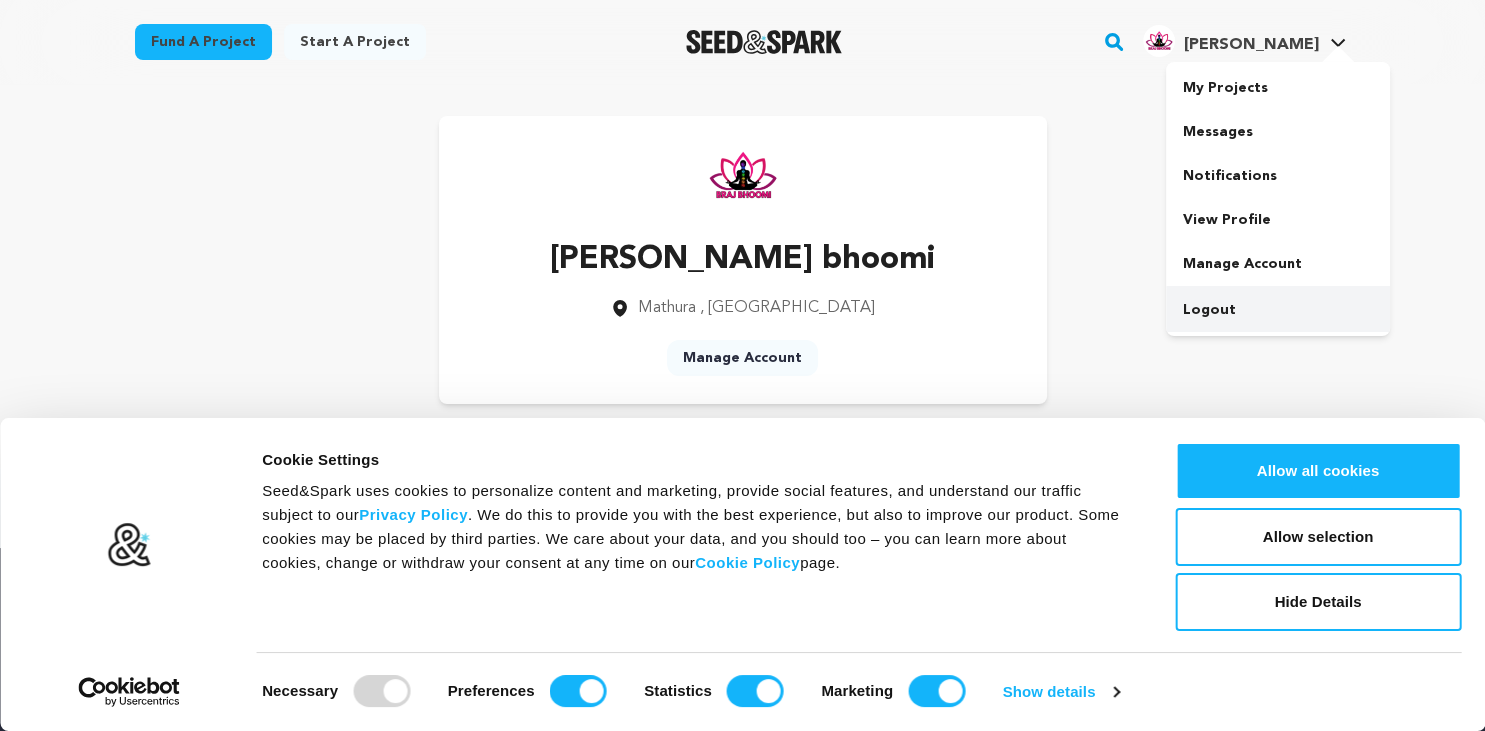 click on "Logout" at bounding box center [1278, 310] 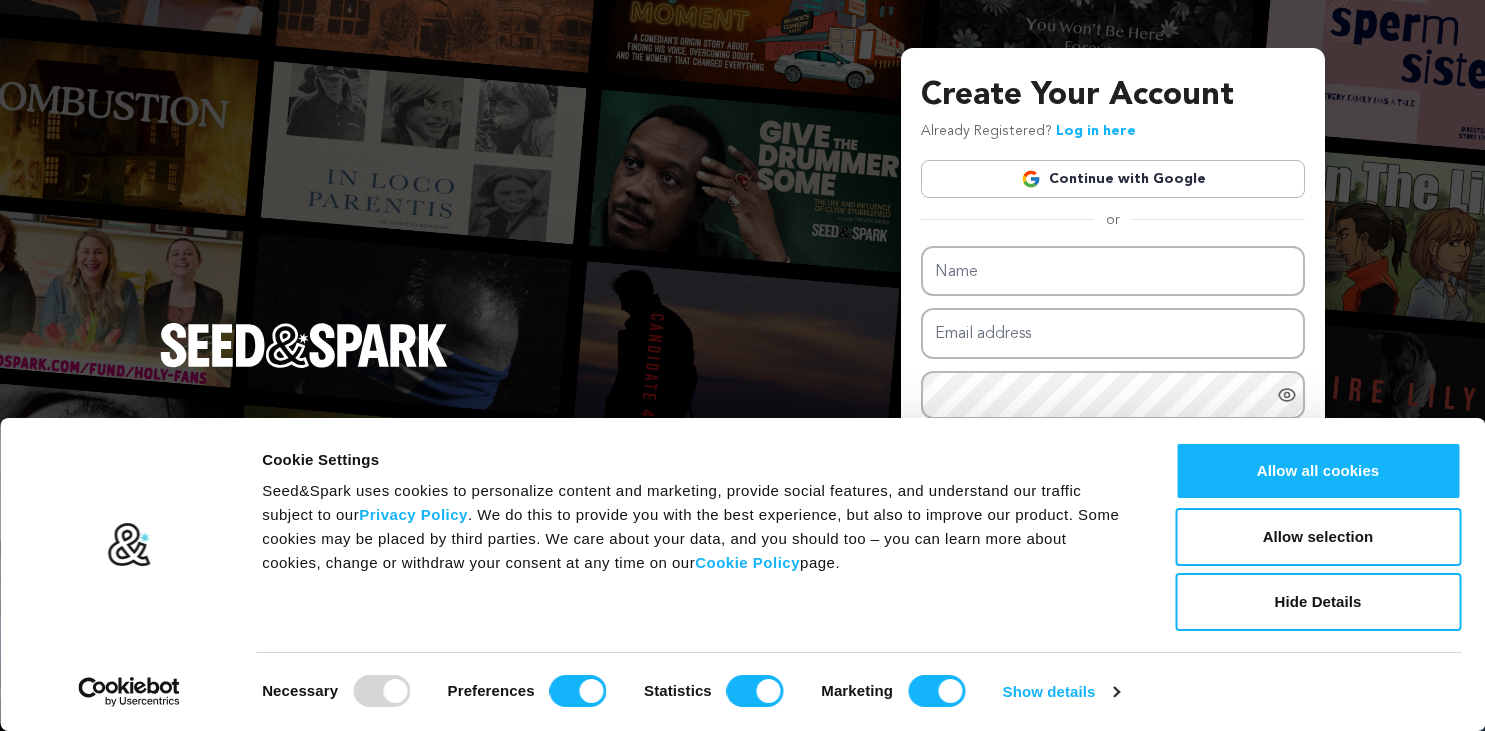 scroll, scrollTop: 0, scrollLeft: 0, axis: both 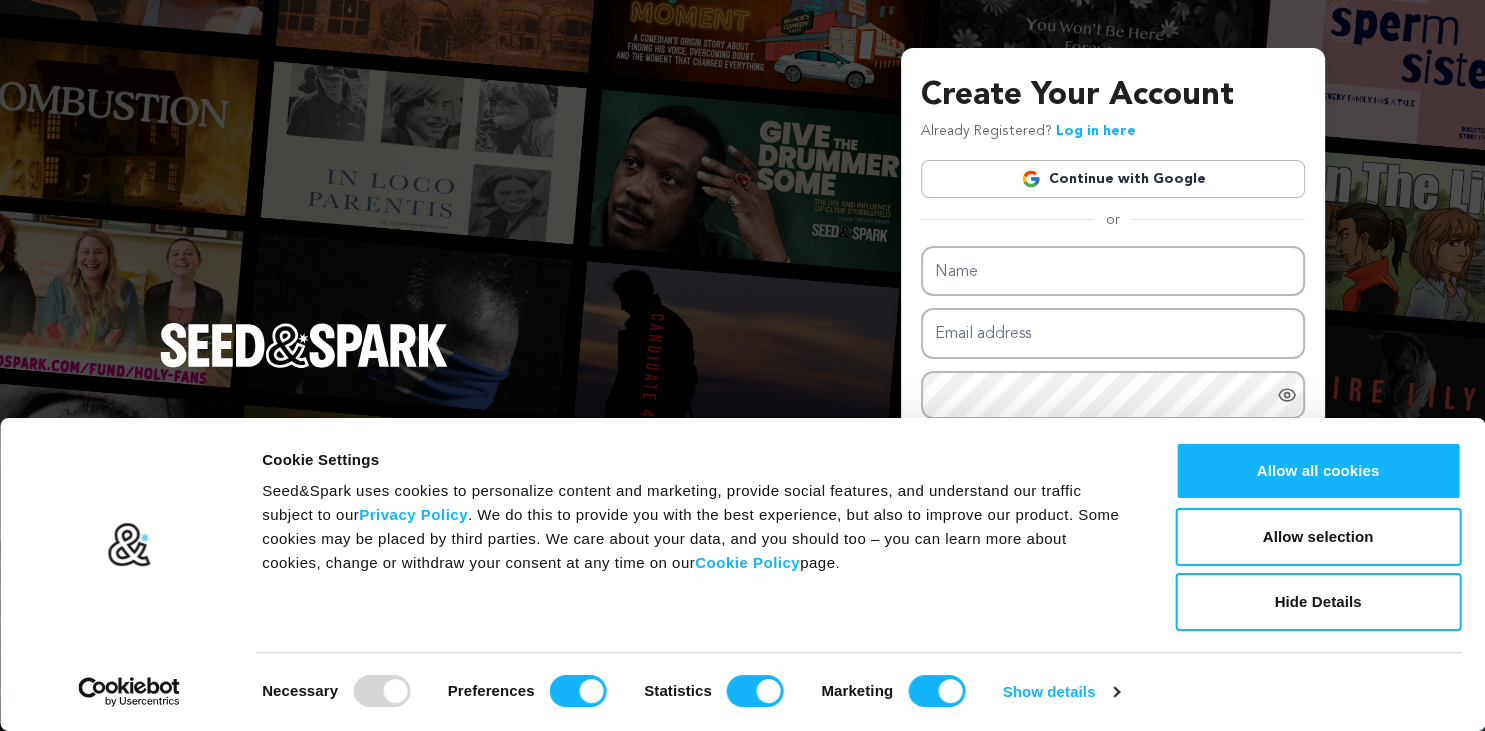 click on "Create Your Account
Already Registered?
Log in here
Continue with Google
or
eyJpdiI6ImRIL0grbzBIU0xjcDVVQjlBUXlFMmc9PSIsInZhbHVlIjoicnRhOTFwUUM5ZURjSkJvZ1AxR1lrZz09IiwibWFjIjoiNTk4MzRiYjZhMzMyOGJmYzA3MTAyMmE2MDk1MjA5MDYwMTVmZjQxMGY1NjBkZDkyY2YzNTBkMDRkNjY0MmE2YyIsInRhZyI6IiJ9" at bounding box center [742, 365] 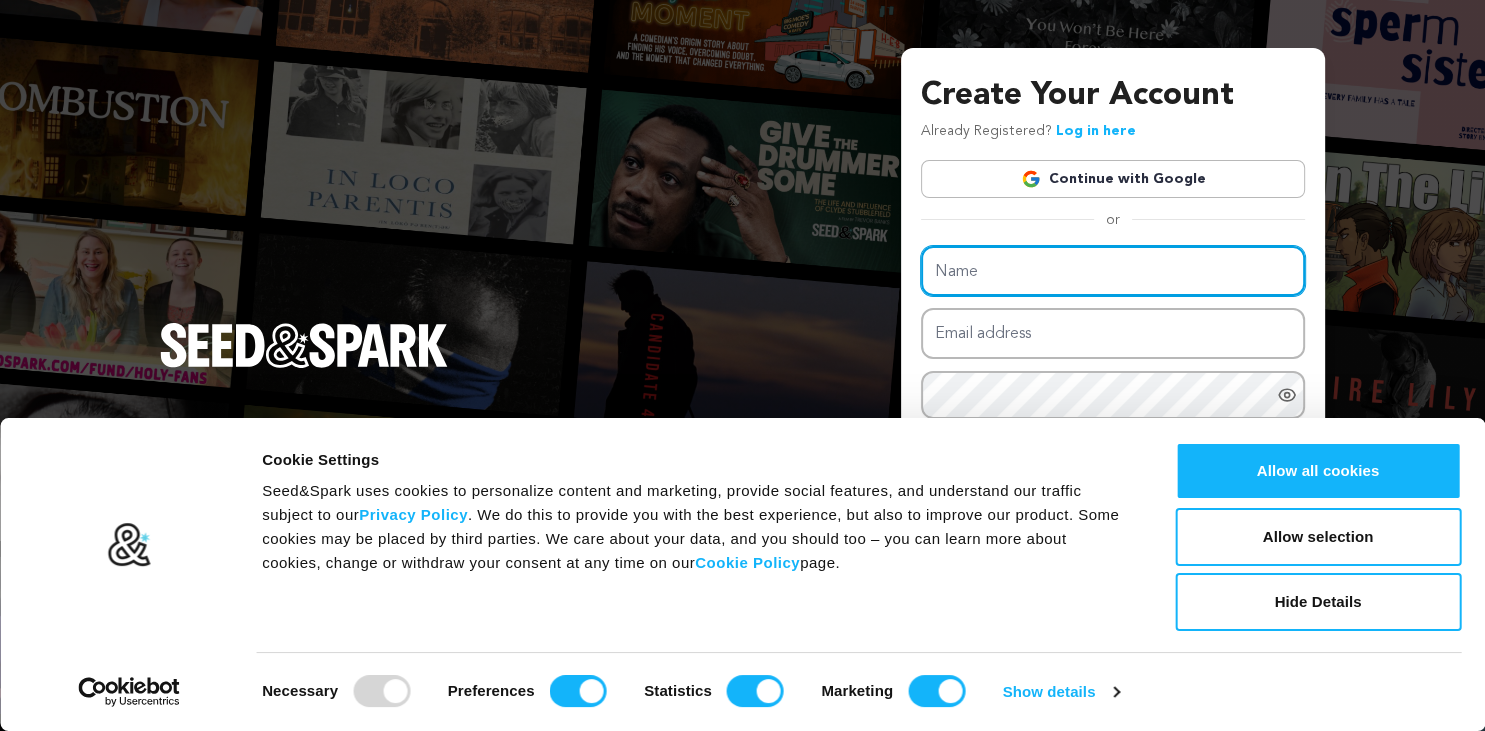 click on "Name" at bounding box center [1113, 271] 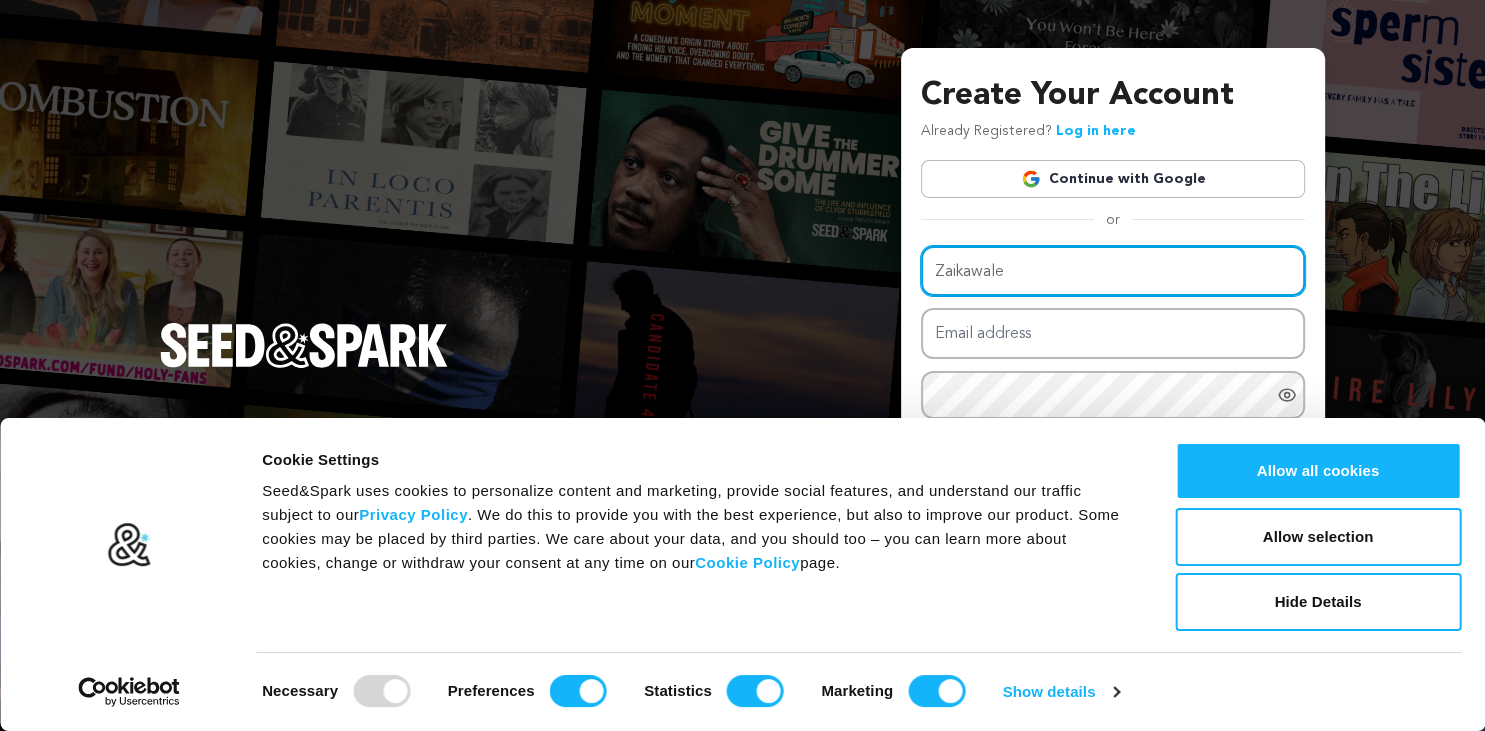 type on "Zaikawale" 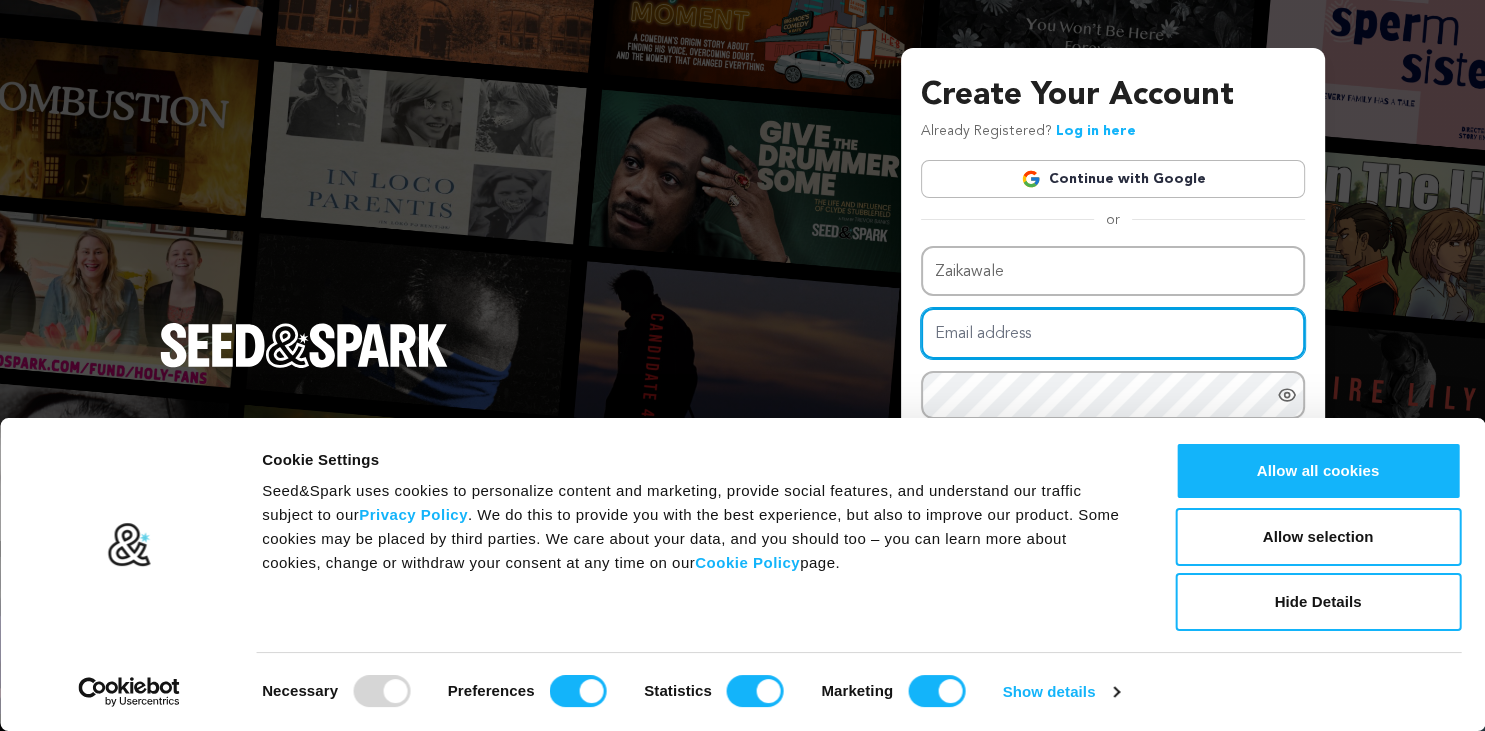 click on "Email address" at bounding box center (1113, 333) 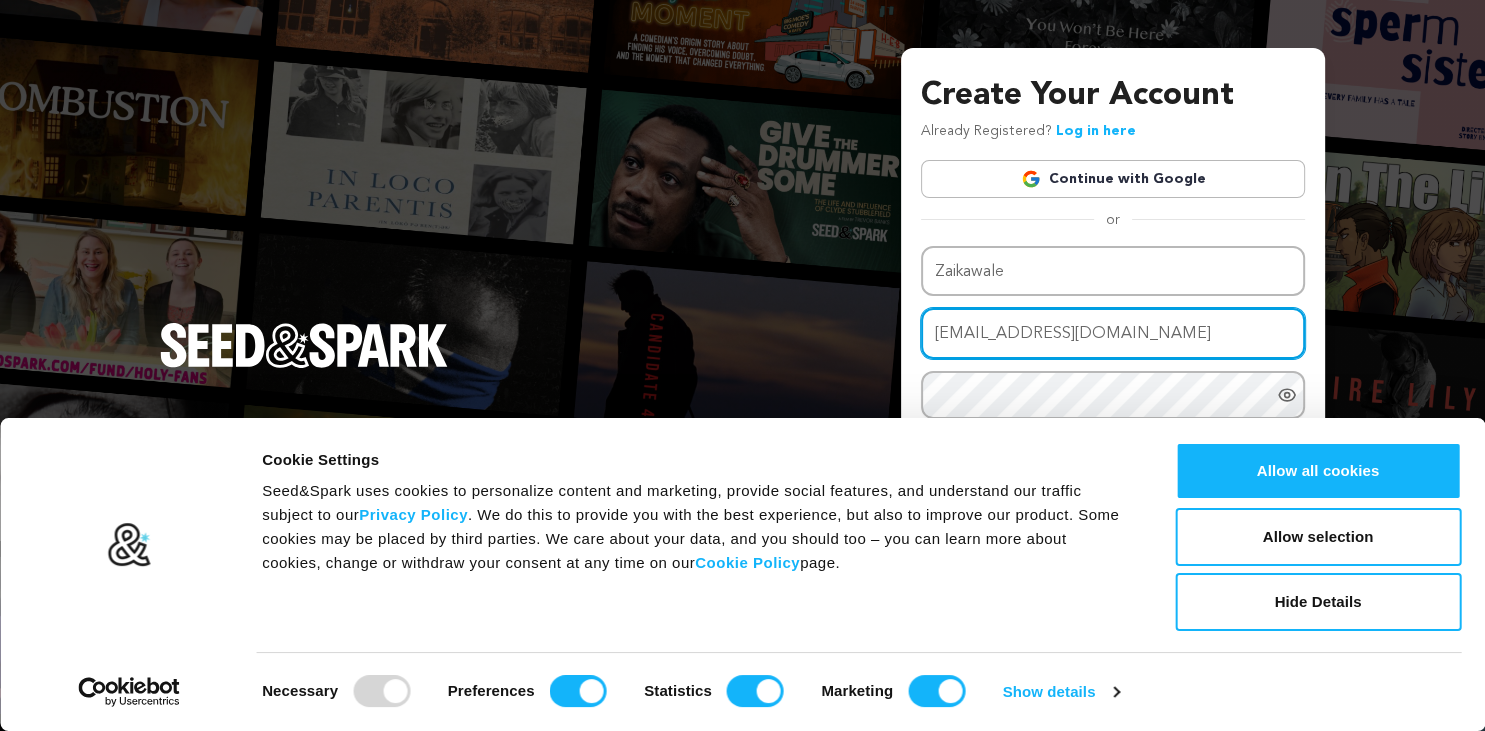type on "[EMAIL_ADDRESS][DOMAIN_NAME]" 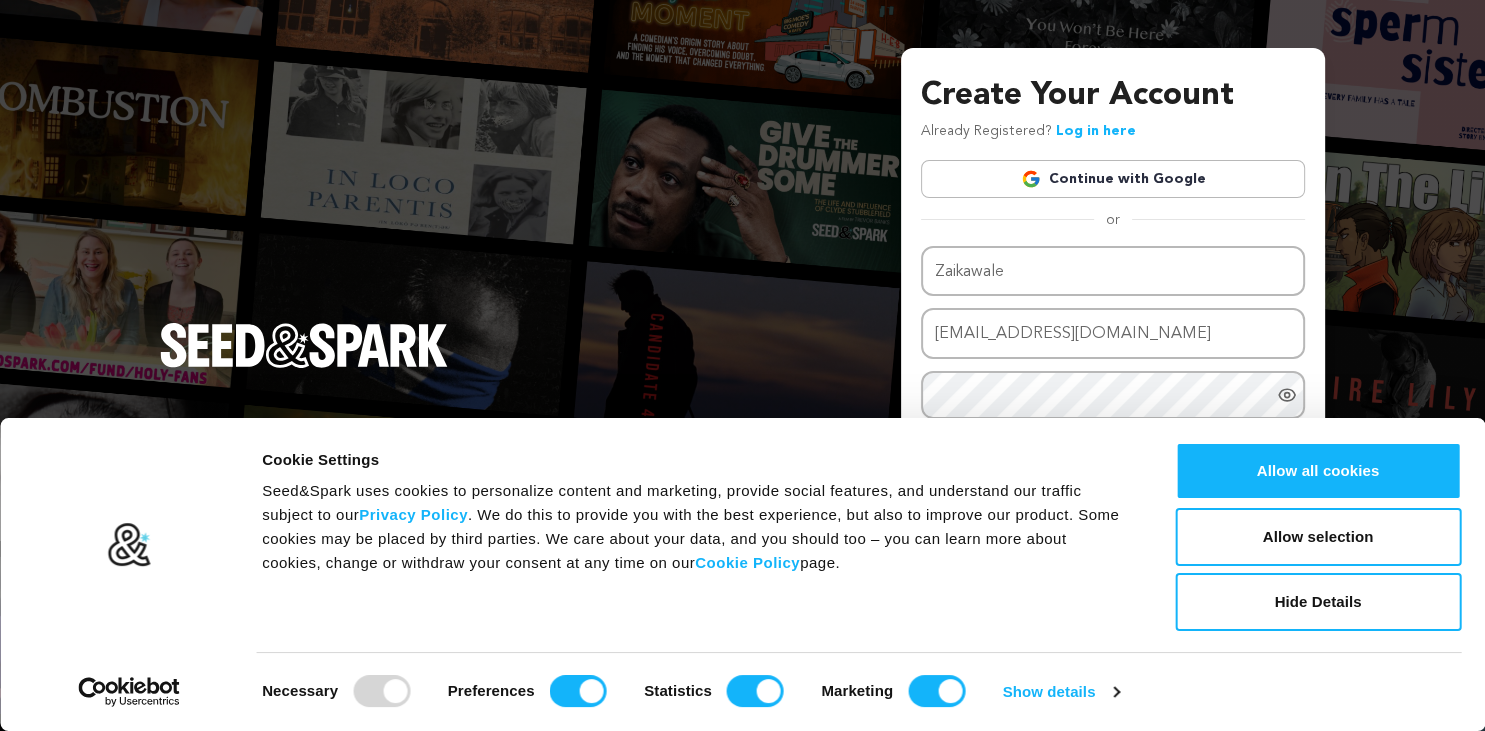click on "Create Your Account
Already Registered?
Log in here
Continue with Google
or
eyJpdiI6ImRIL0grbzBIU0xjcDVVQjlBUXlFMmc9PSIsInZhbHVlIjoicnRhOTFwUUM5ZURjSkJvZ1AxR1lrZz09IiwibWFjIjoiNTk4MzRiYjZhMzMyOGJmYzA3MTAyMmE2MDk1MjA5MDYwMTVmZjQxMGY1NjBkZDkyY2YzNTBkMDRkNjY0MmE2YyIsInRhZyI6IiJ9" at bounding box center (742, 365) 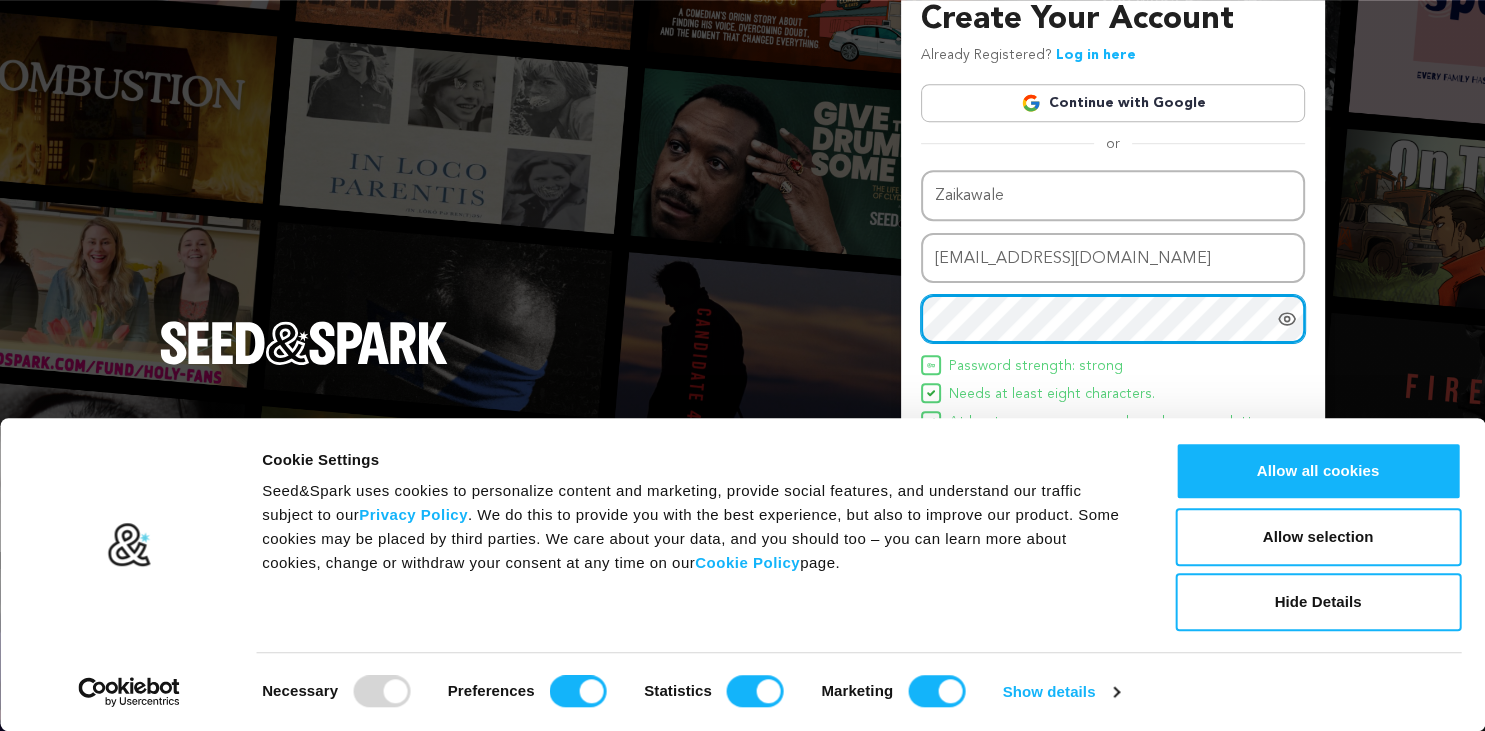 scroll, scrollTop: 50, scrollLeft: 0, axis: vertical 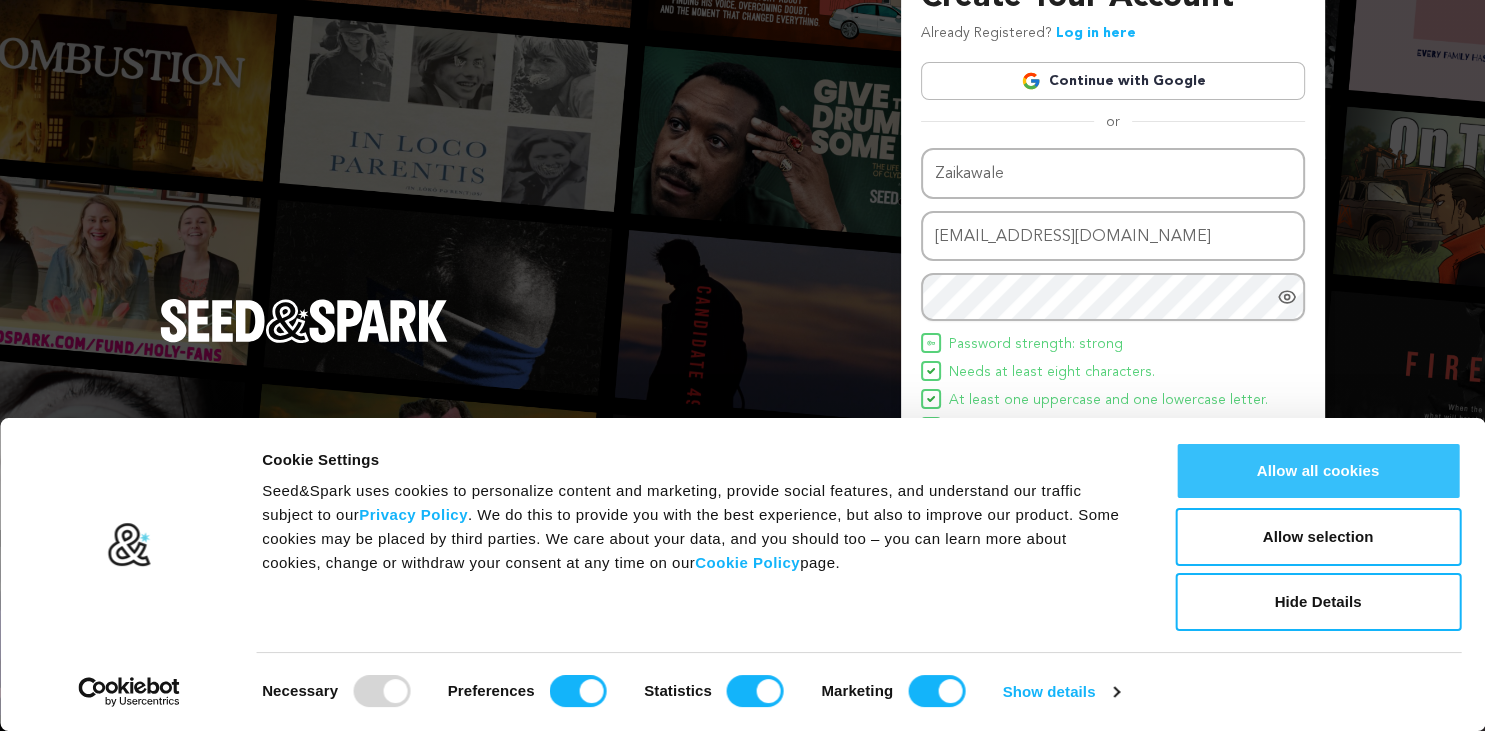 click on "Allow all cookies" at bounding box center (1318, 471) 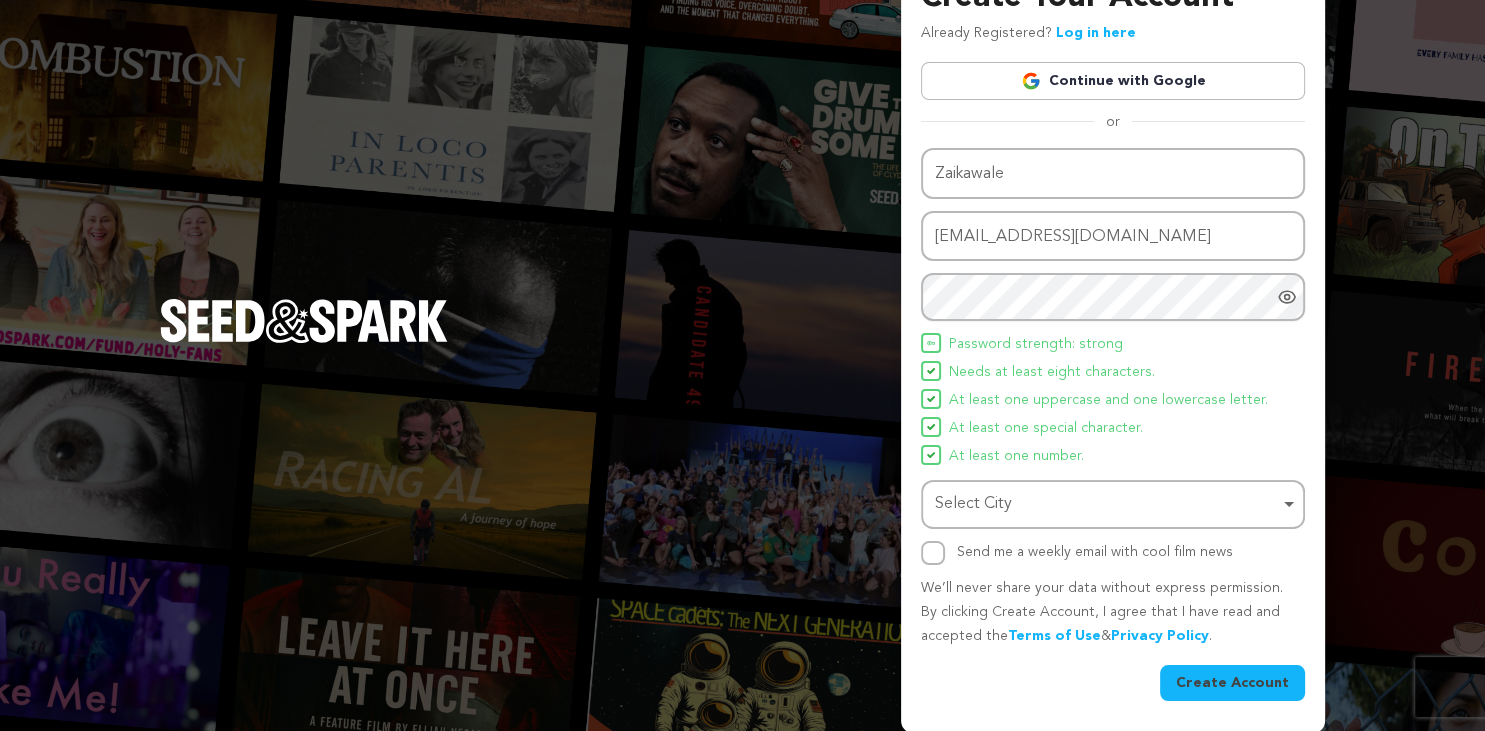 click on "Select City Remove item" at bounding box center (1107, 504) 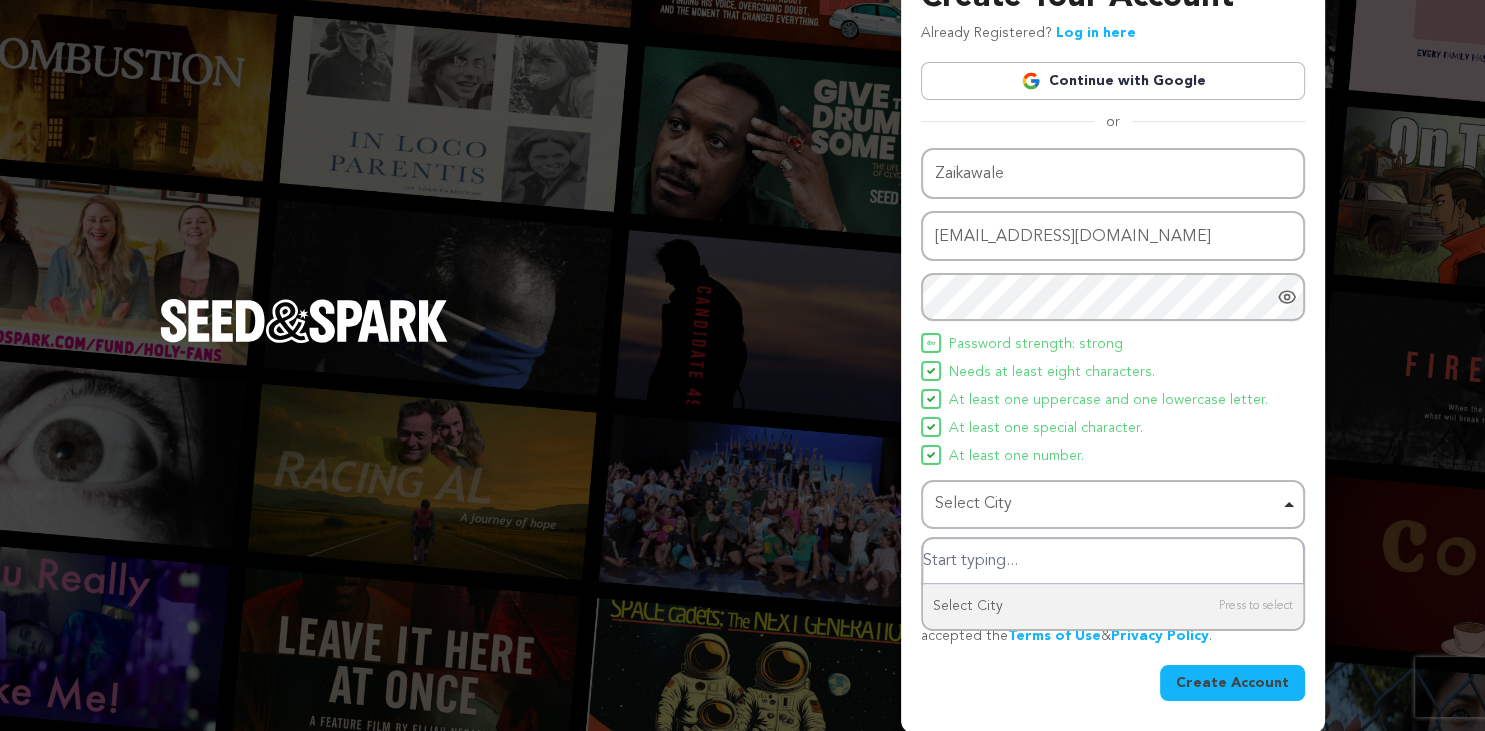 click at bounding box center (1113, 561) 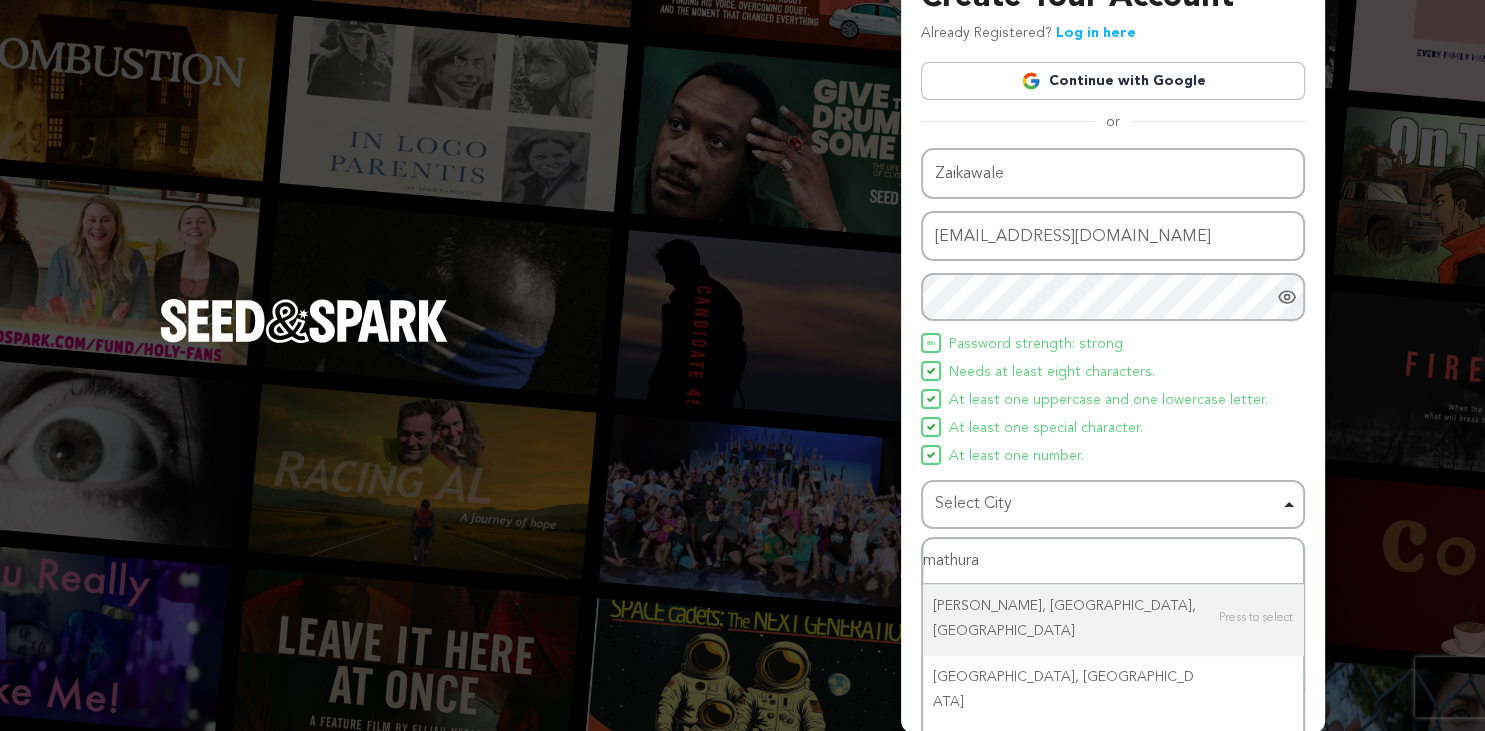 type on "mathura" 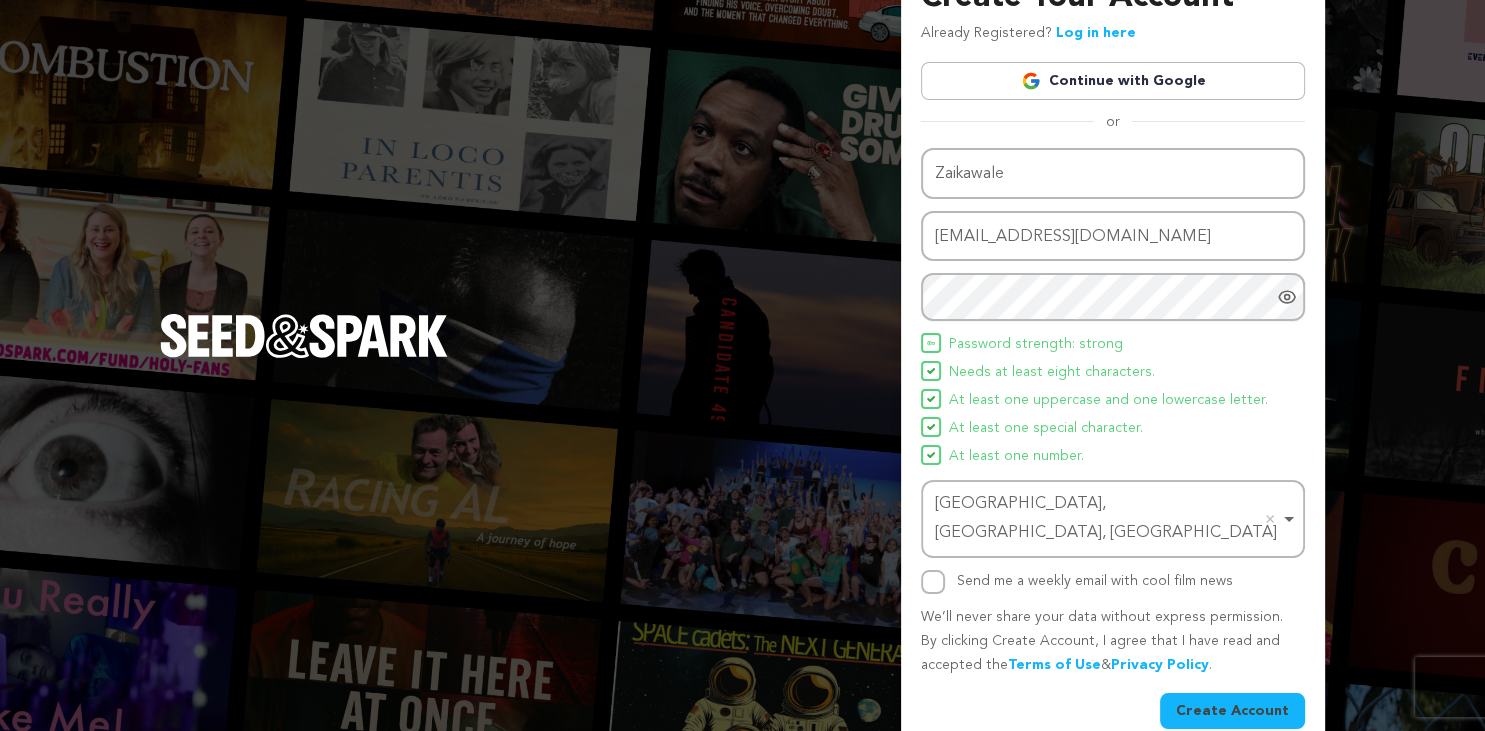 type 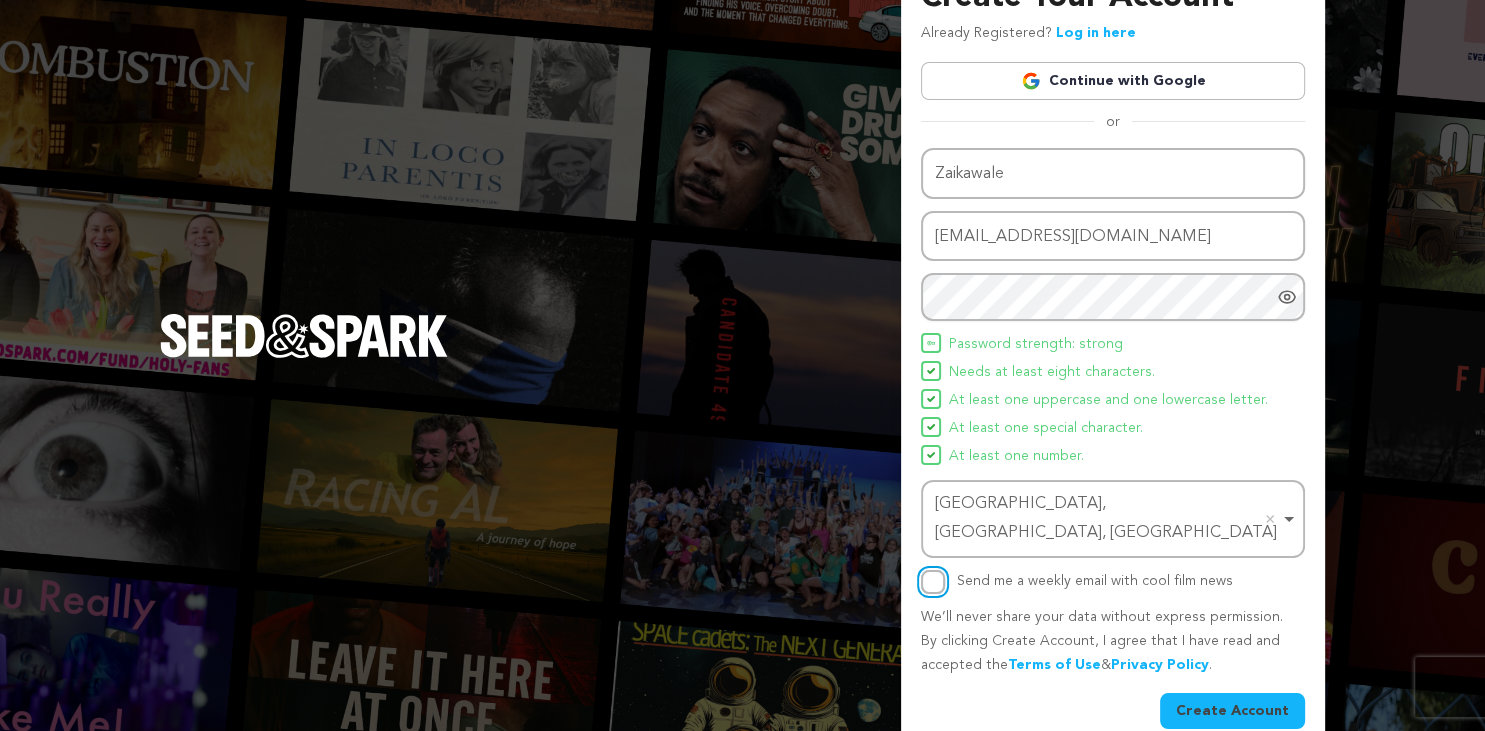 click on "Send me a weekly email with cool film news" at bounding box center (933, 582) 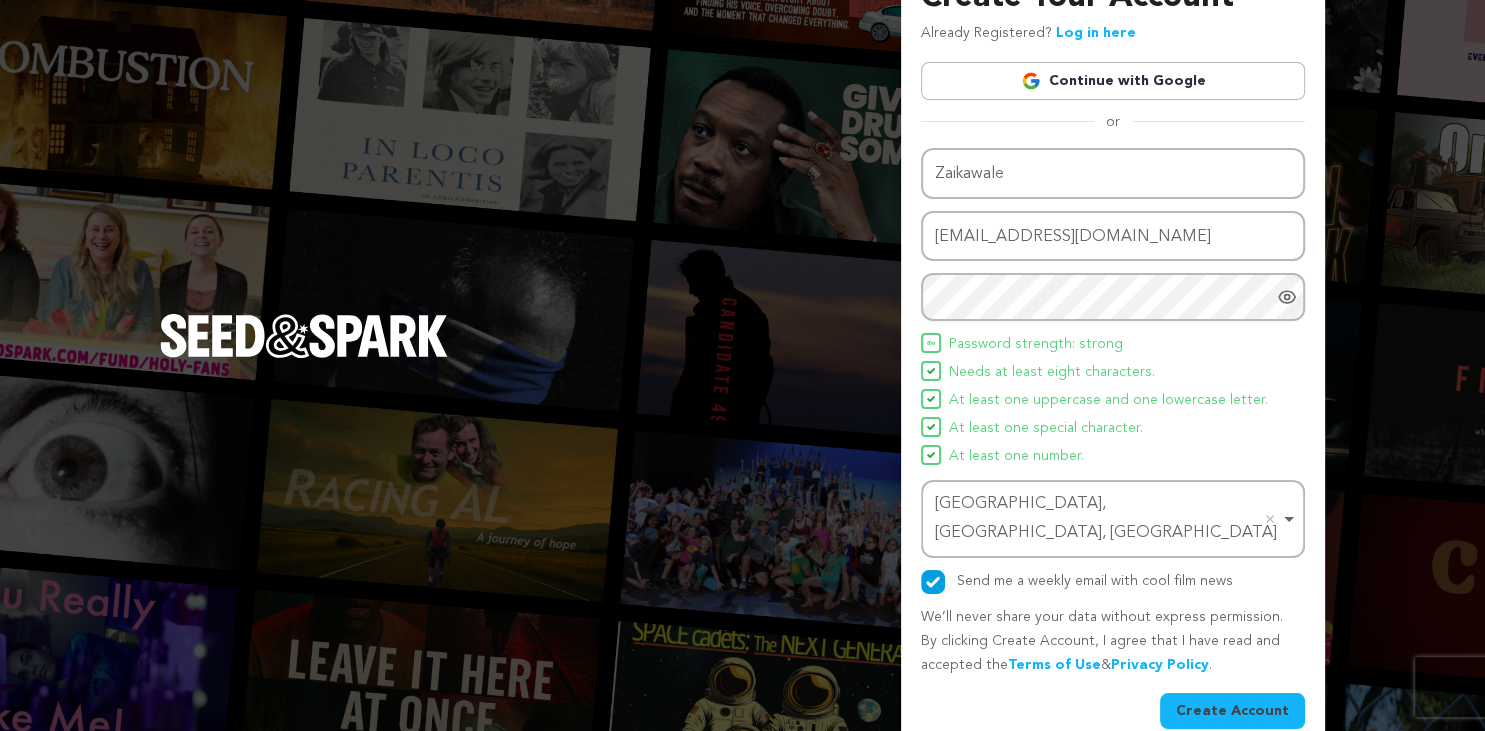 click on "Create Account" at bounding box center [1232, 711] 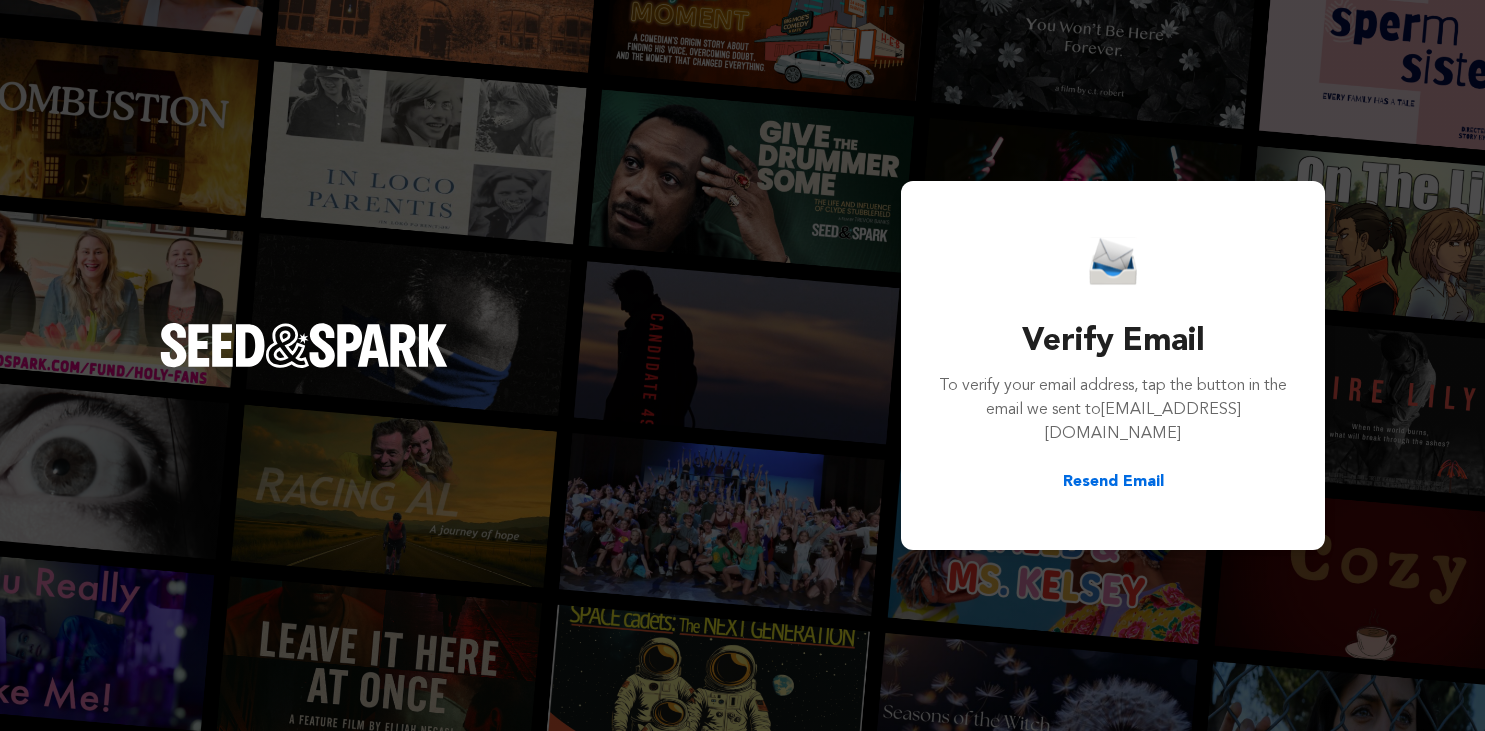 scroll, scrollTop: 0, scrollLeft: 0, axis: both 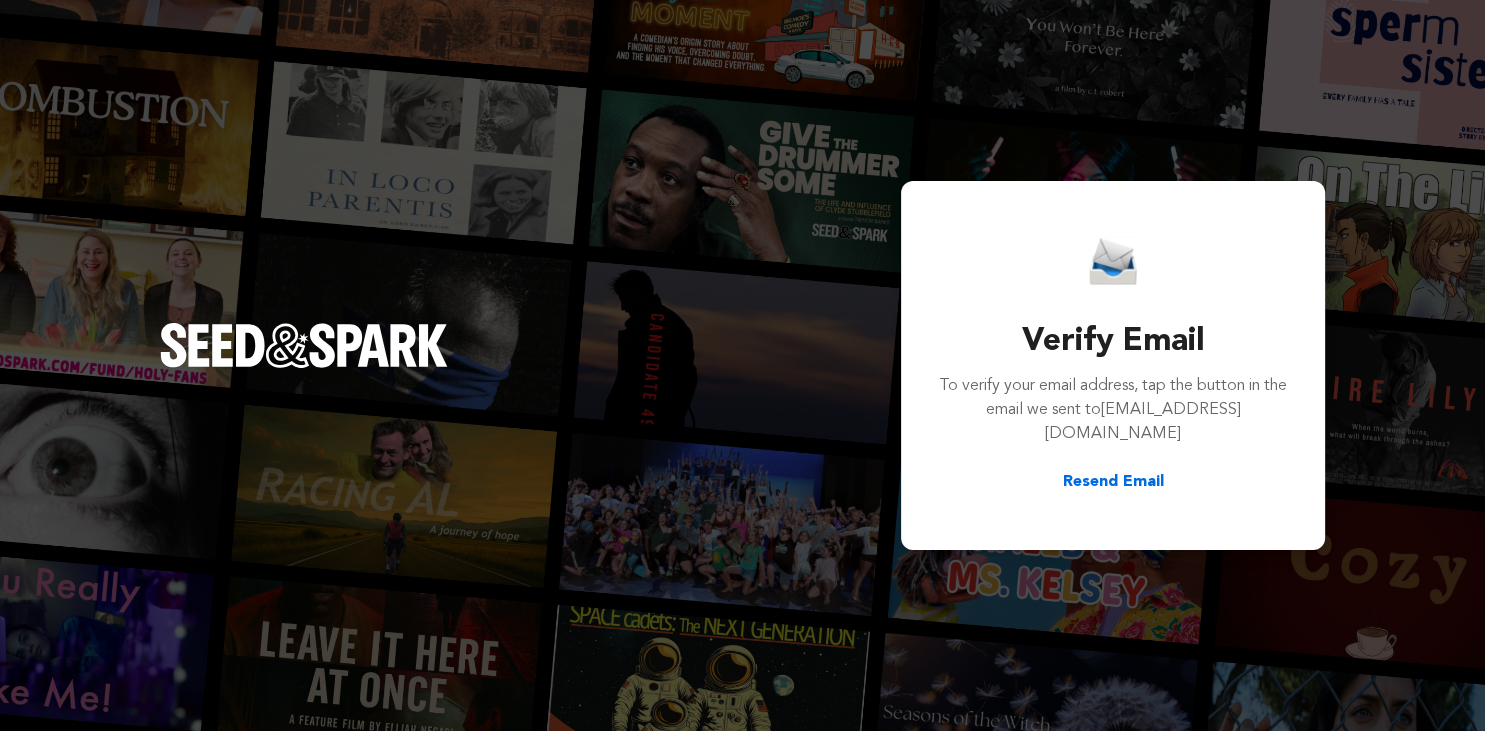 click on "Resend Email" at bounding box center (1113, 482) 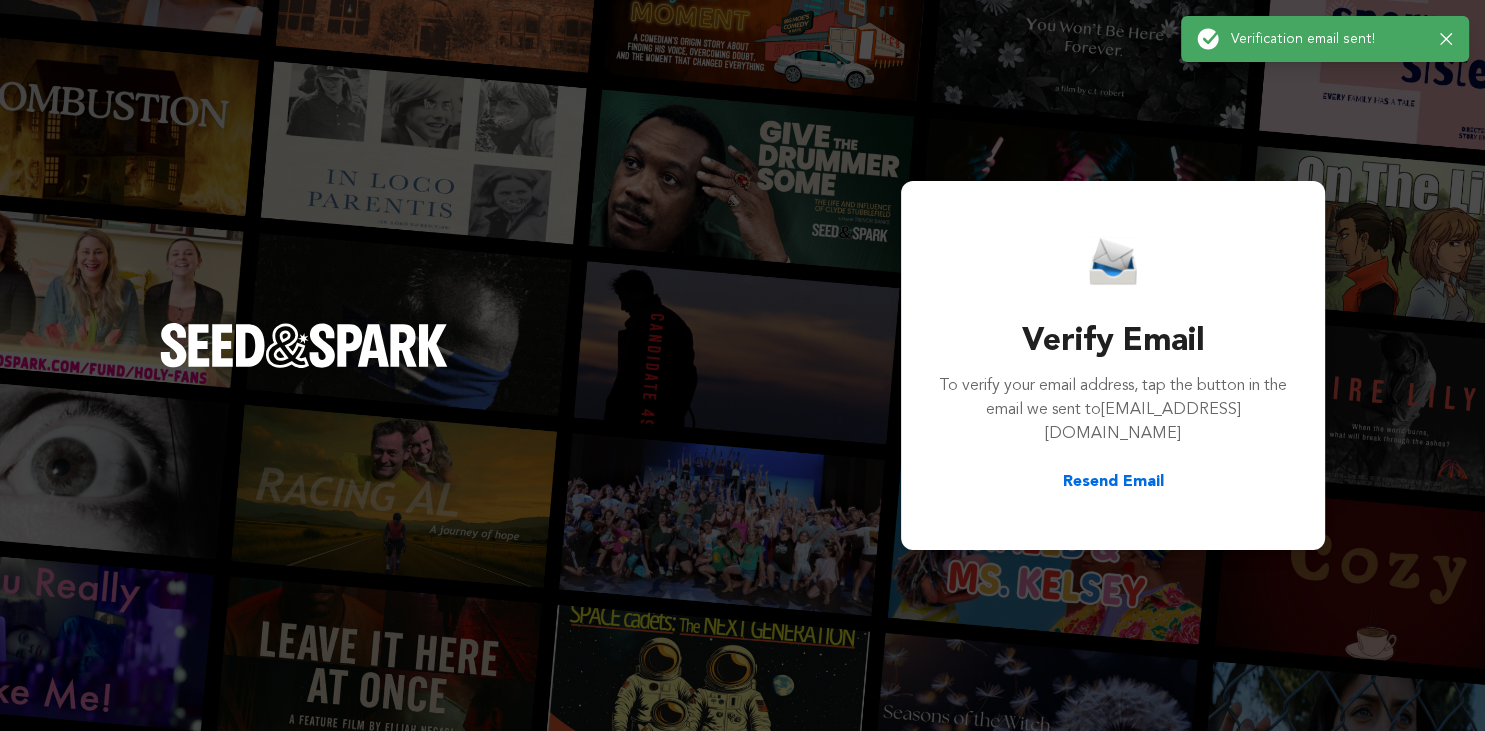 type 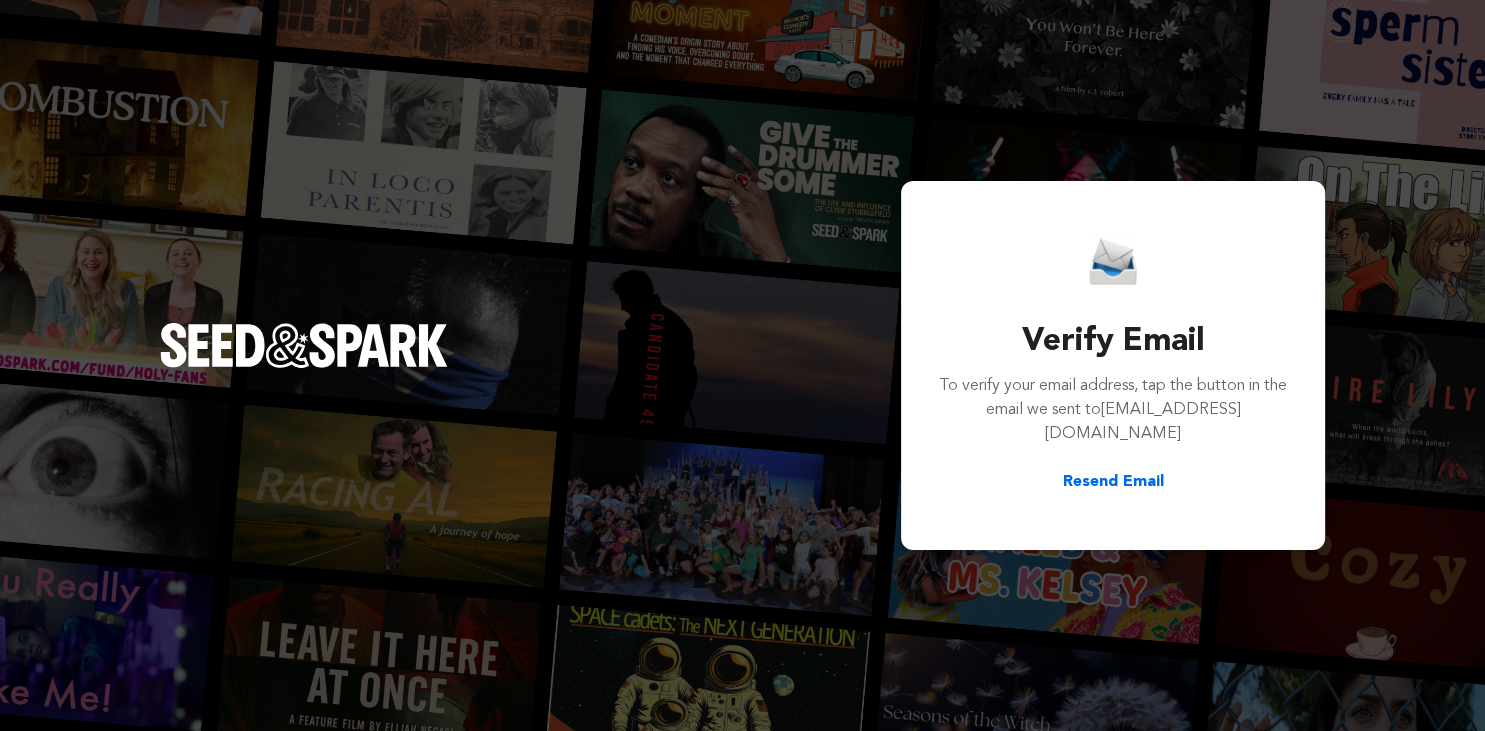 click on "Resend Email" at bounding box center [1113, 482] 